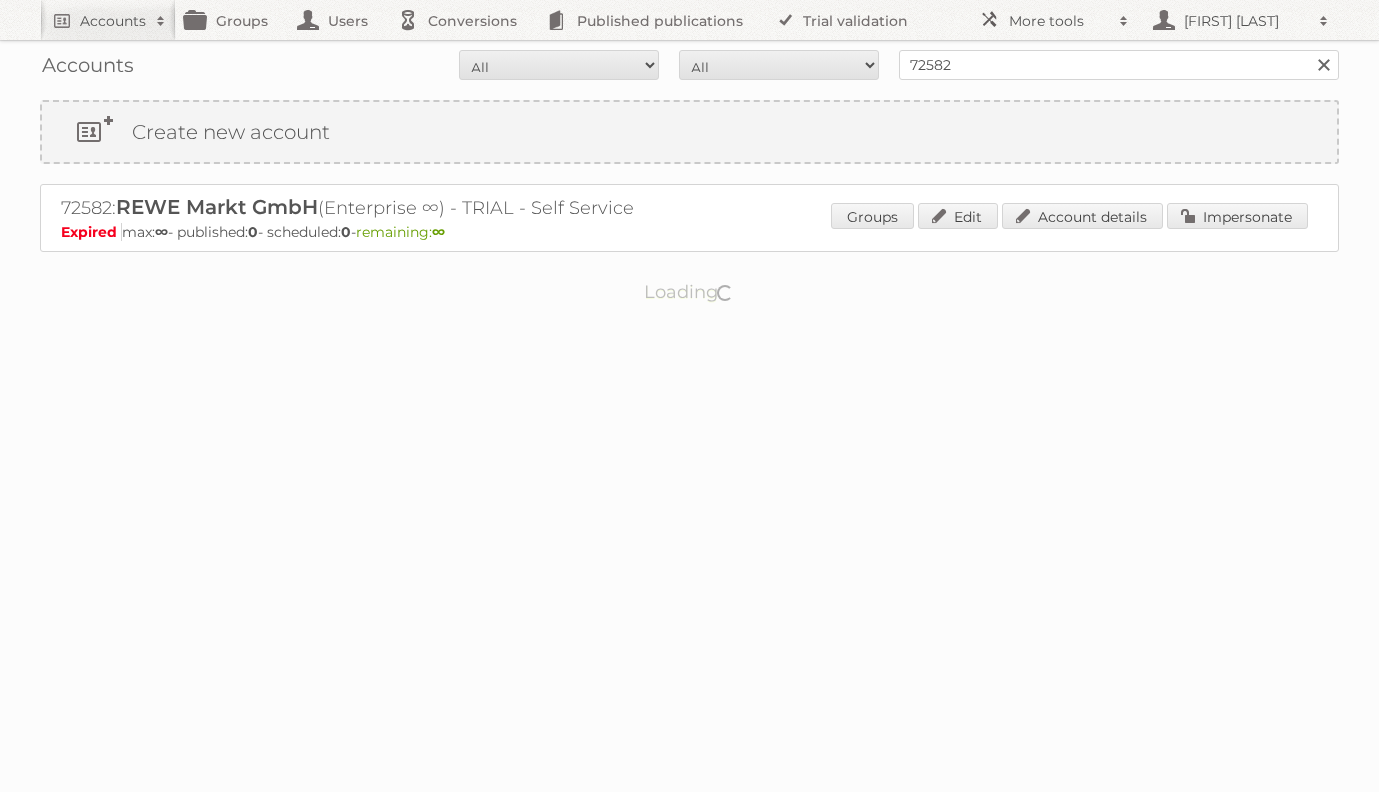 scroll, scrollTop: 0, scrollLeft: 0, axis: both 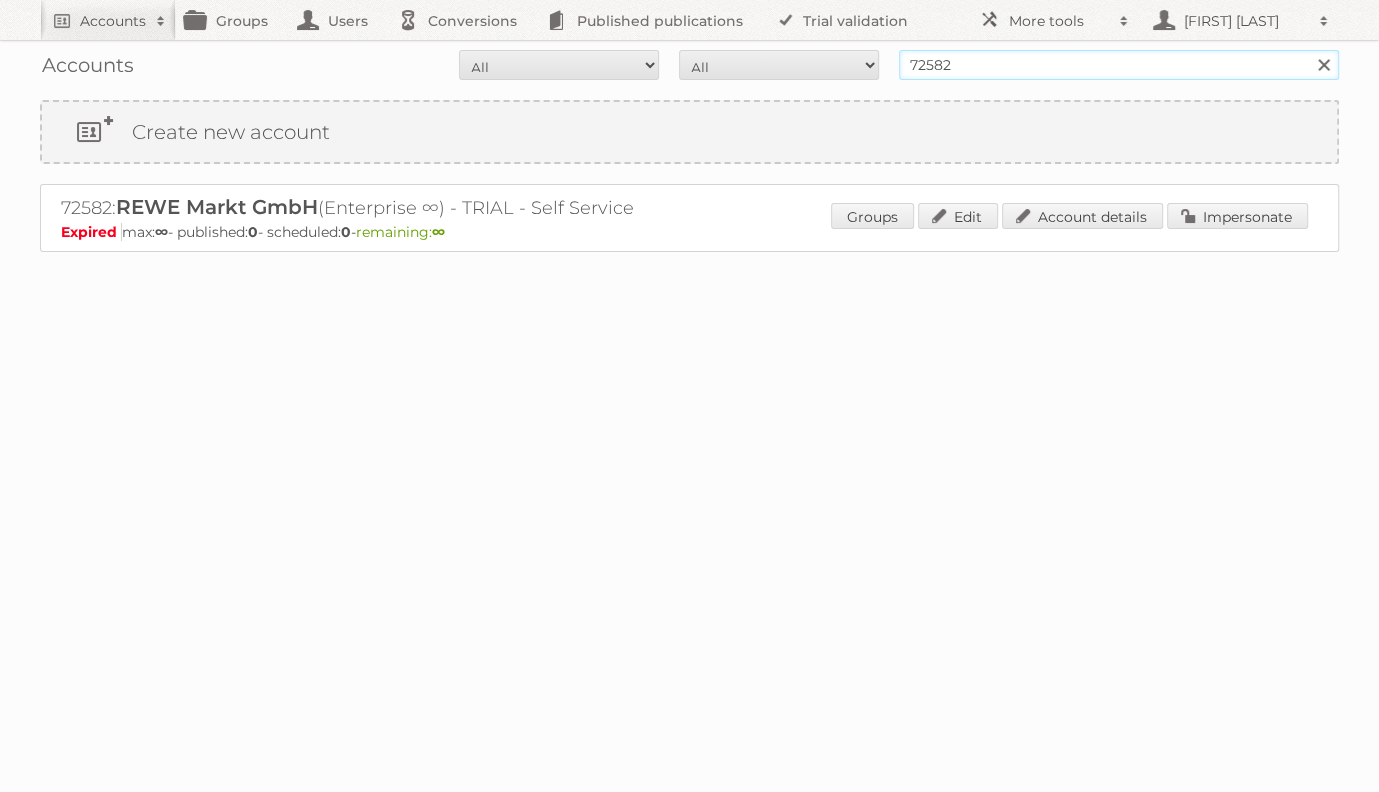 click on "72582" at bounding box center [1119, 65] 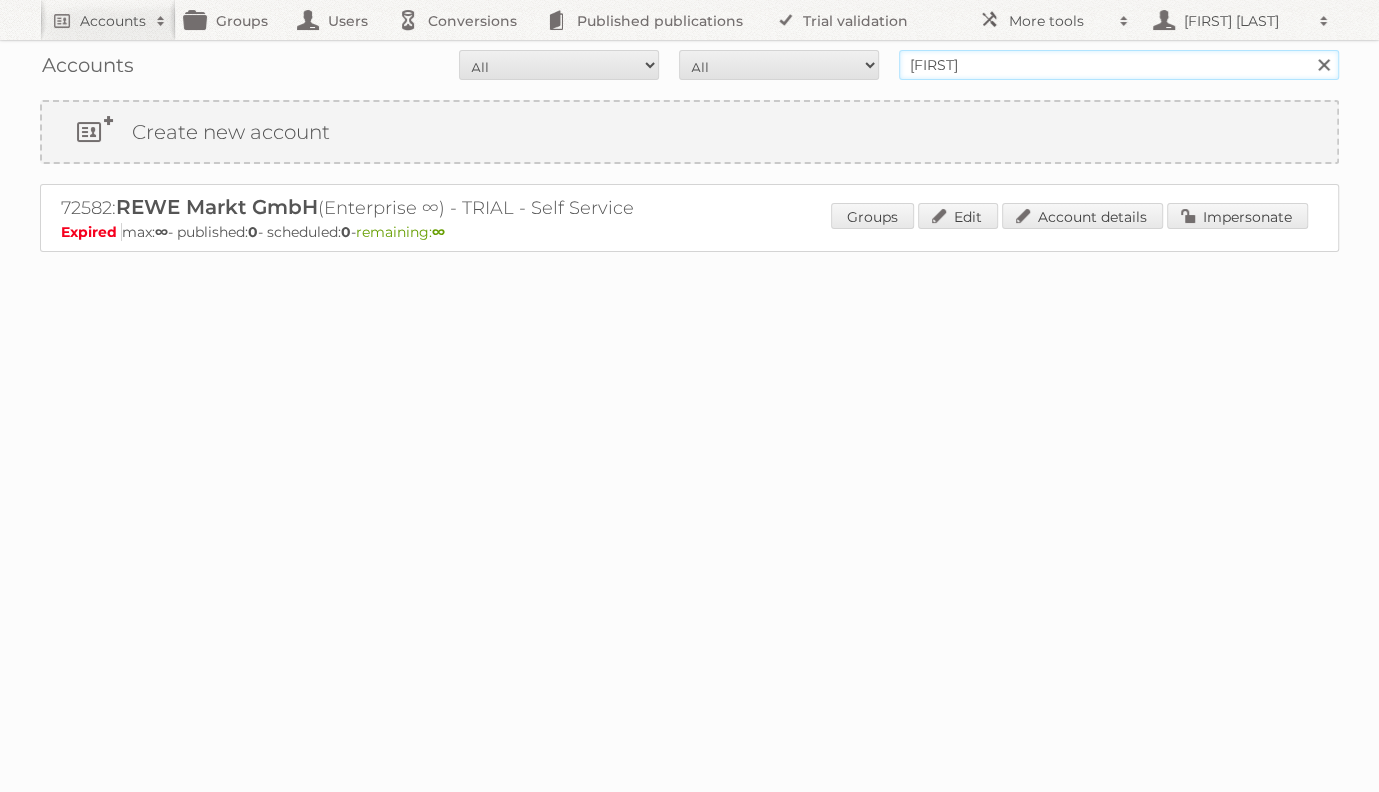 type on "ald süd" 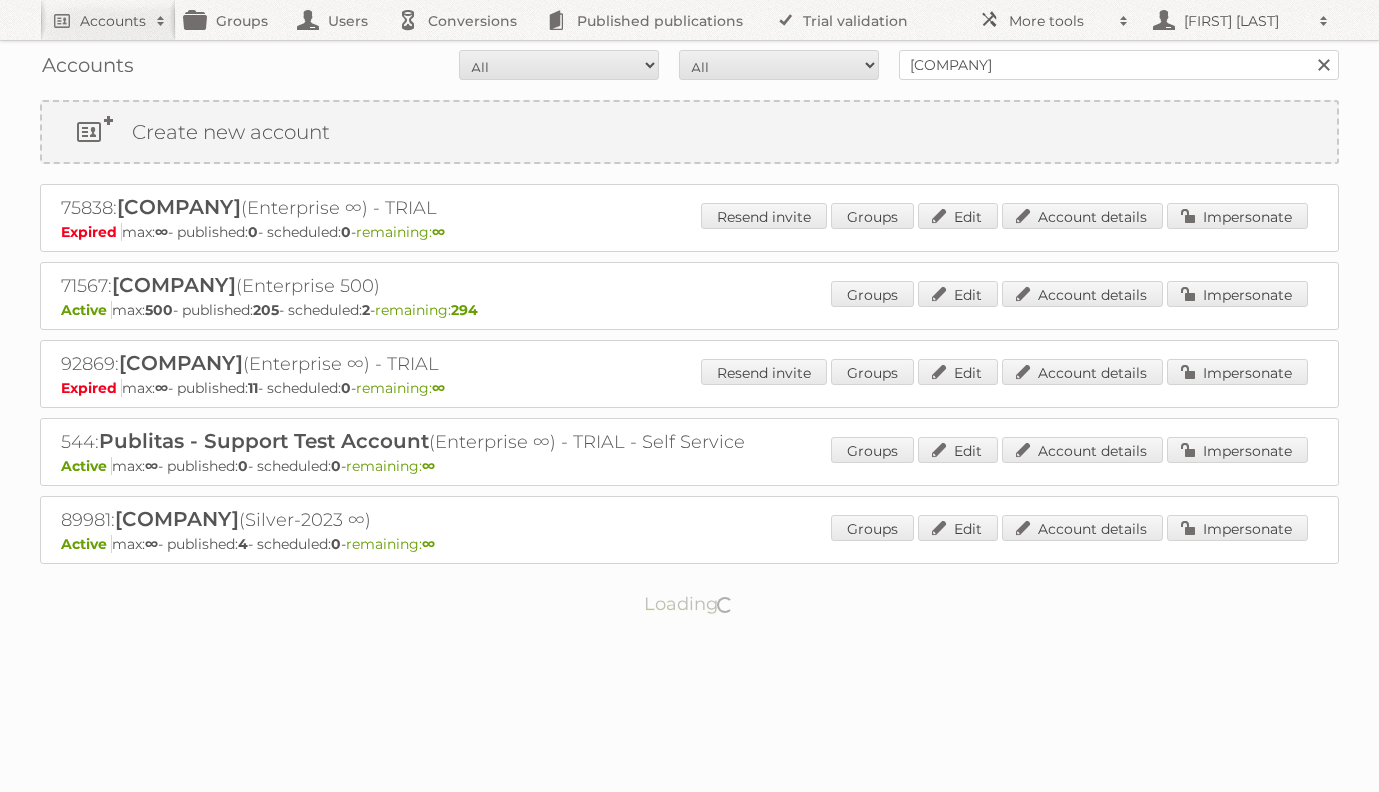 scroll, scrollTop: 0, scrollLeft: 0, axis: both 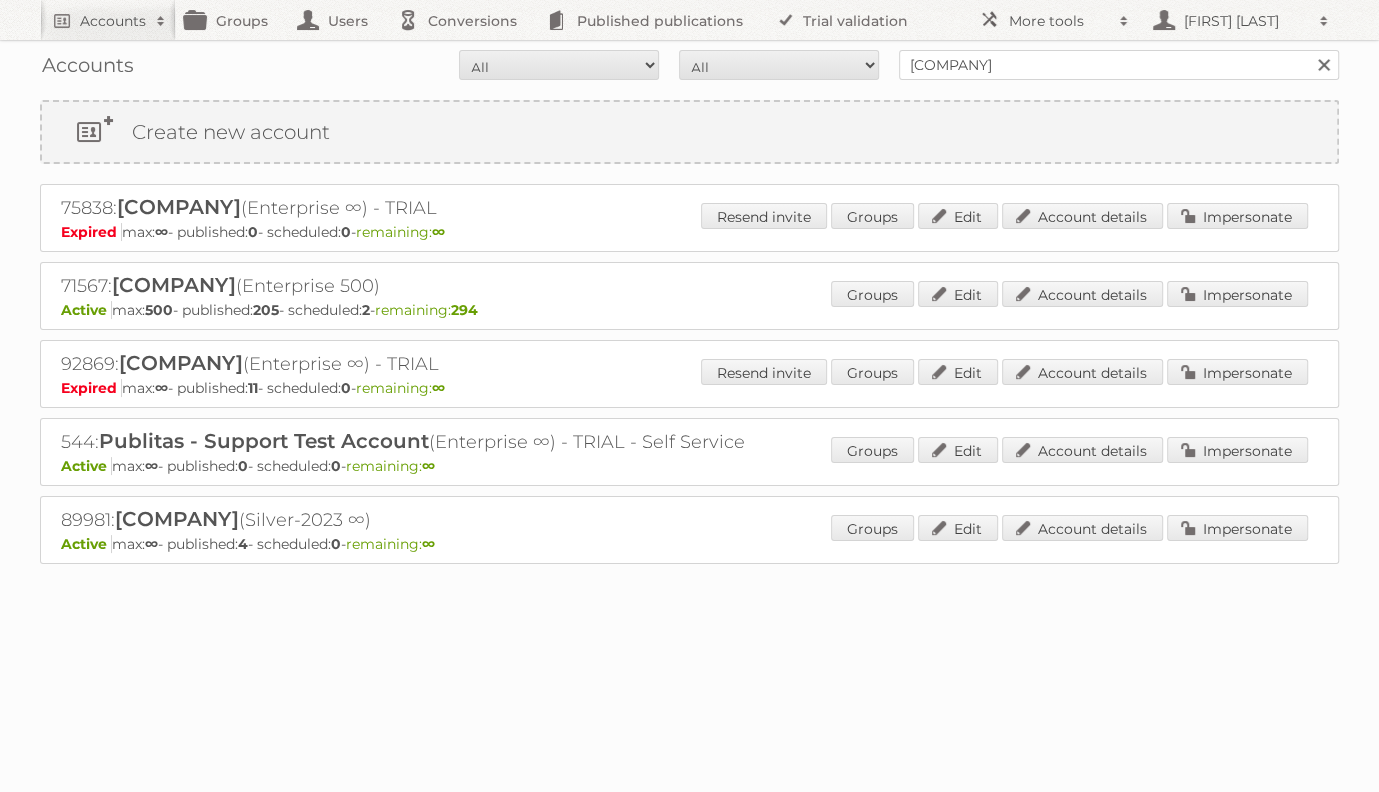 click on "71567:
ALDI SÜD Dienstleistungs-SE & Co. oHG
(Enterprise  500)
Active
max:  500  - published:  205  - scheduled:  2  -  remaining:  294
Groups
Edit
Account details
Impersonate" at bounding box center [689, 296] 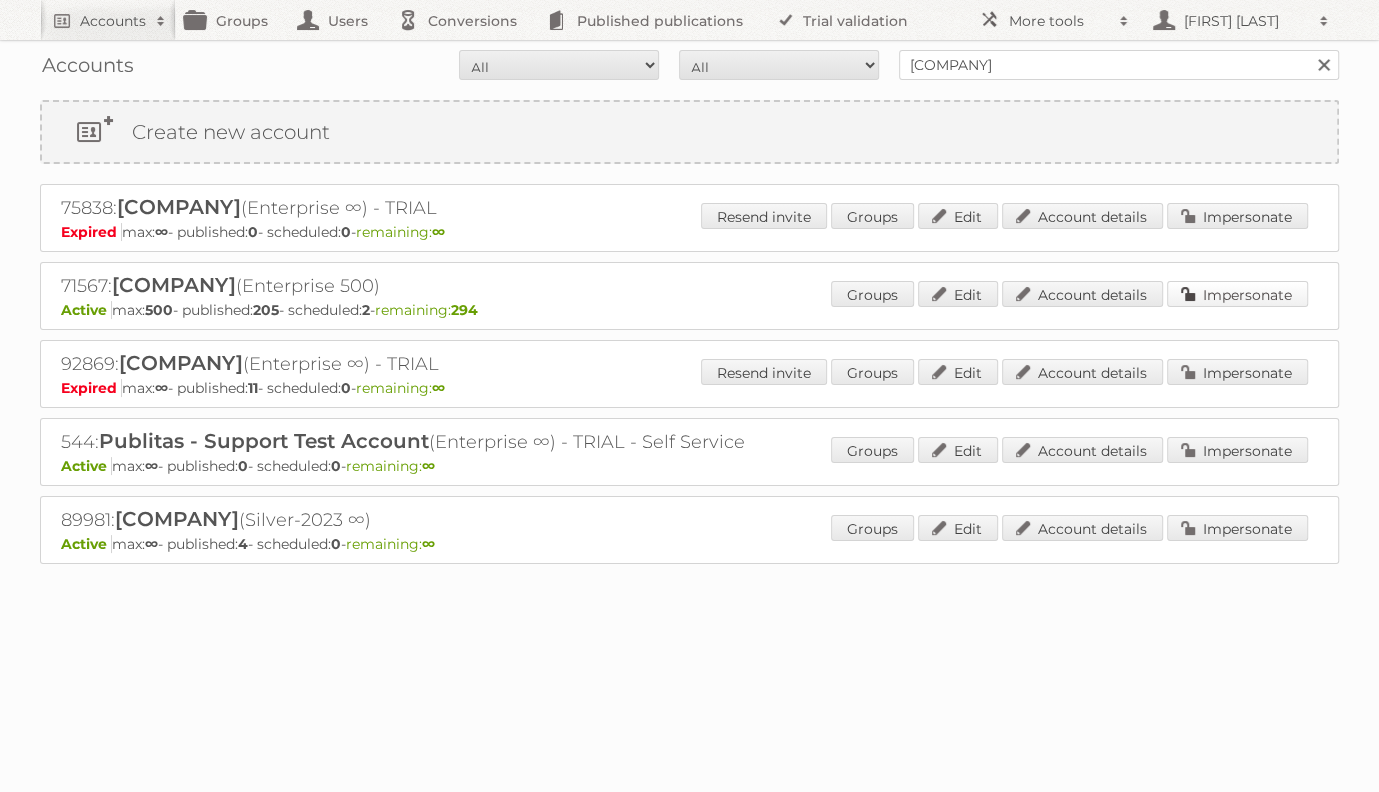 click on "Impersonate" at bounding box center (1237, 294) 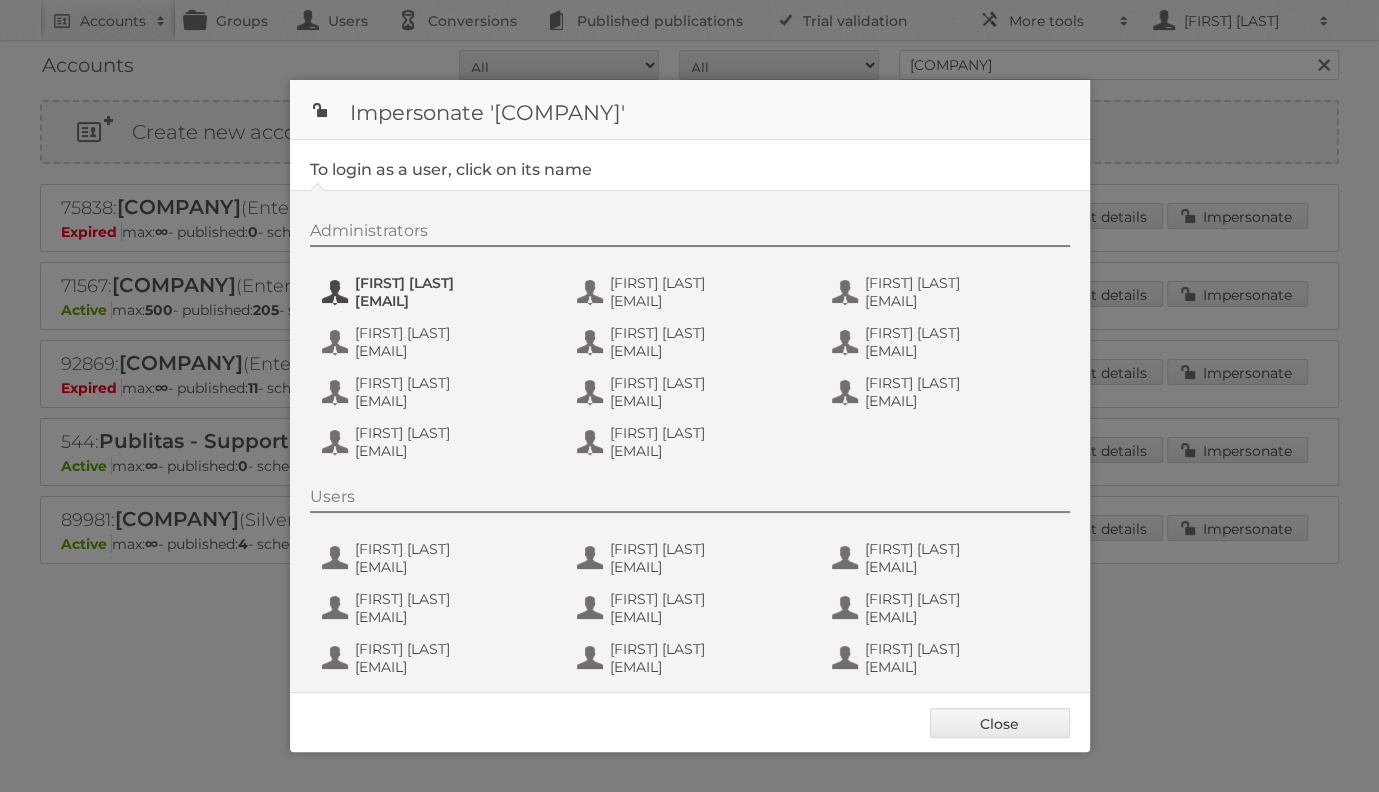 click on "a.kaiser@s-v.de" at bounding box center [452, 301] 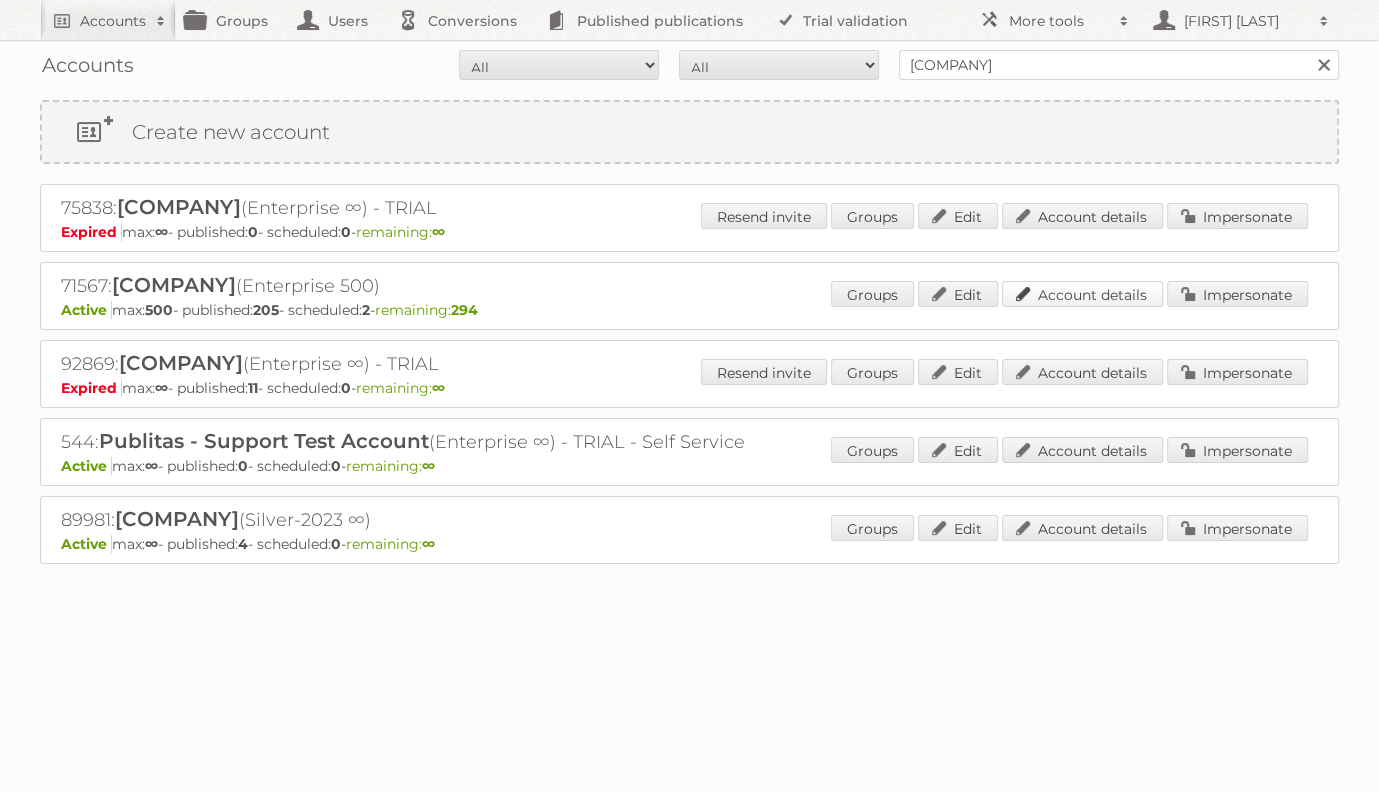 click on "Account details" at bounding box center [1082, 294] 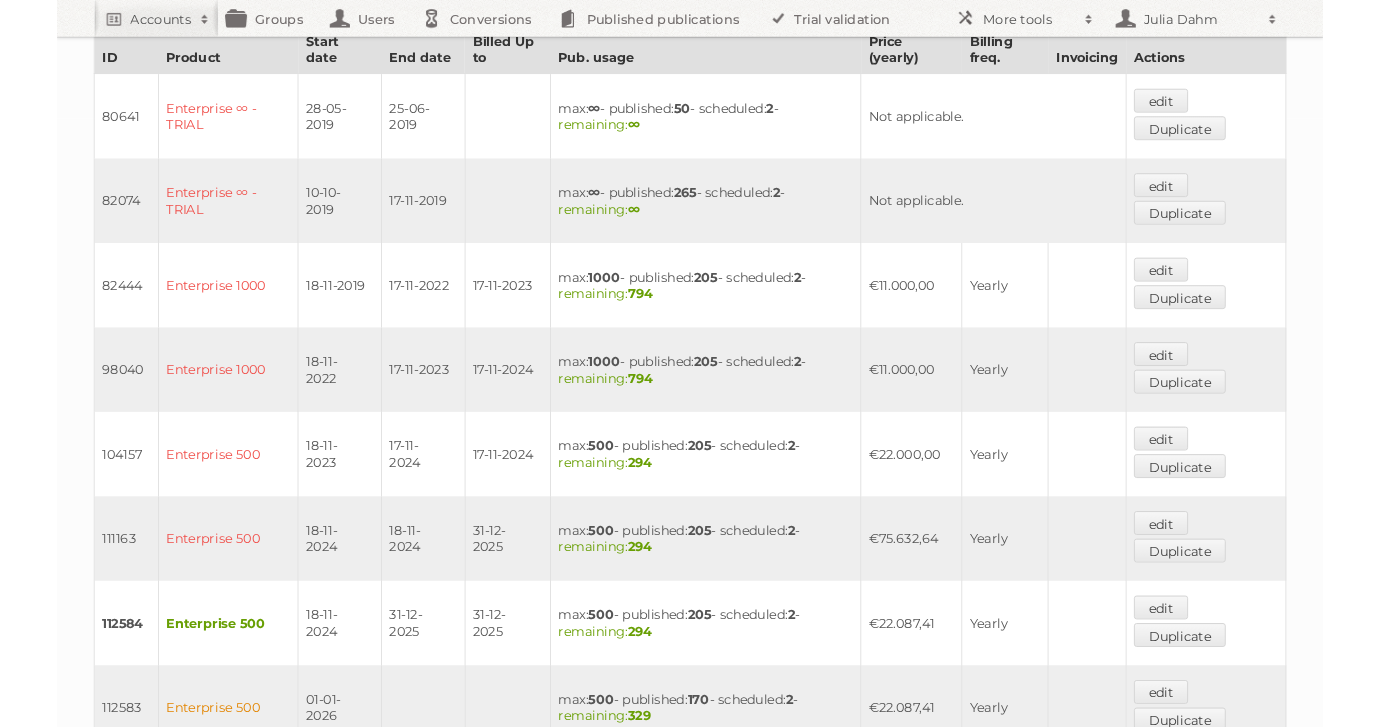 scroll, scrollTop: 0, scrollLeft: 0, axis: both 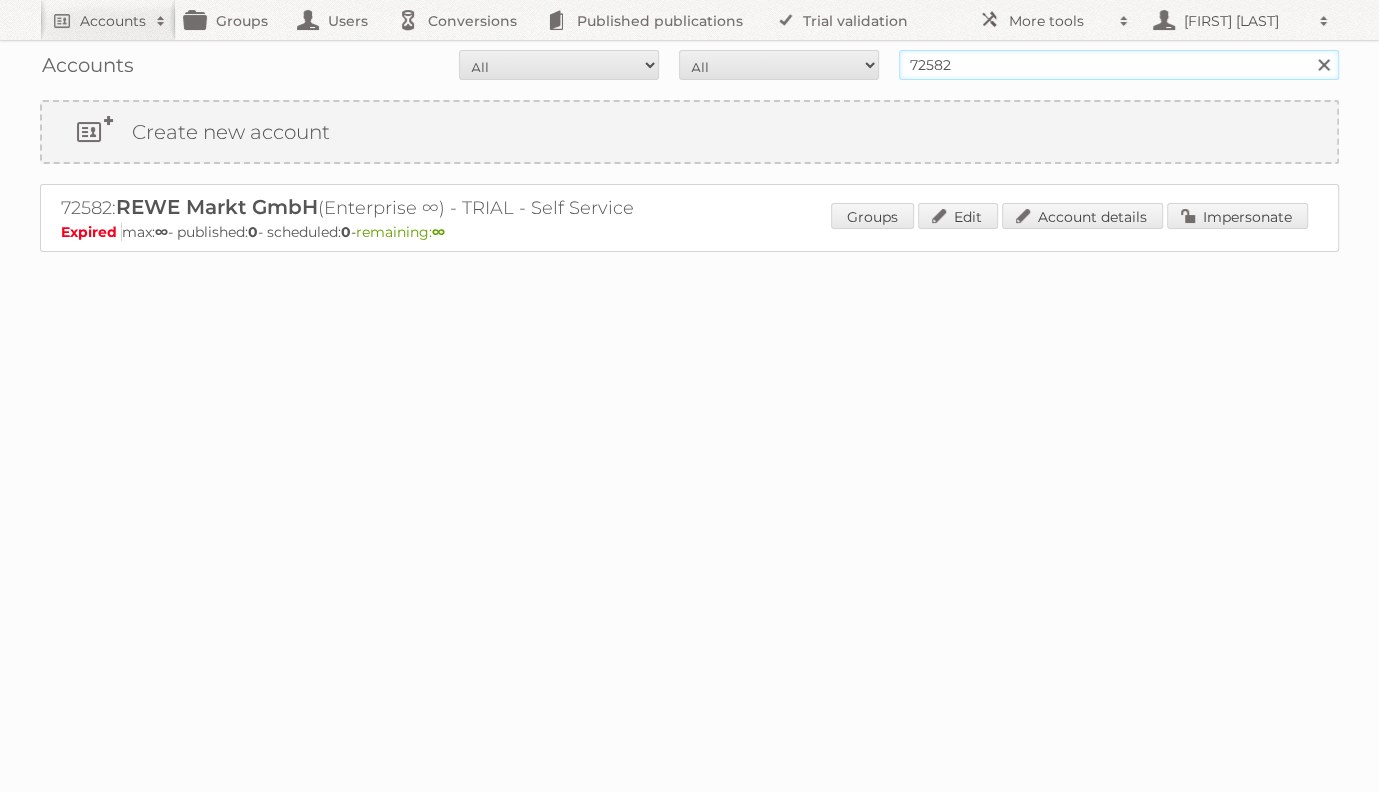 click on "72582" at bounding box center (1119, 65) 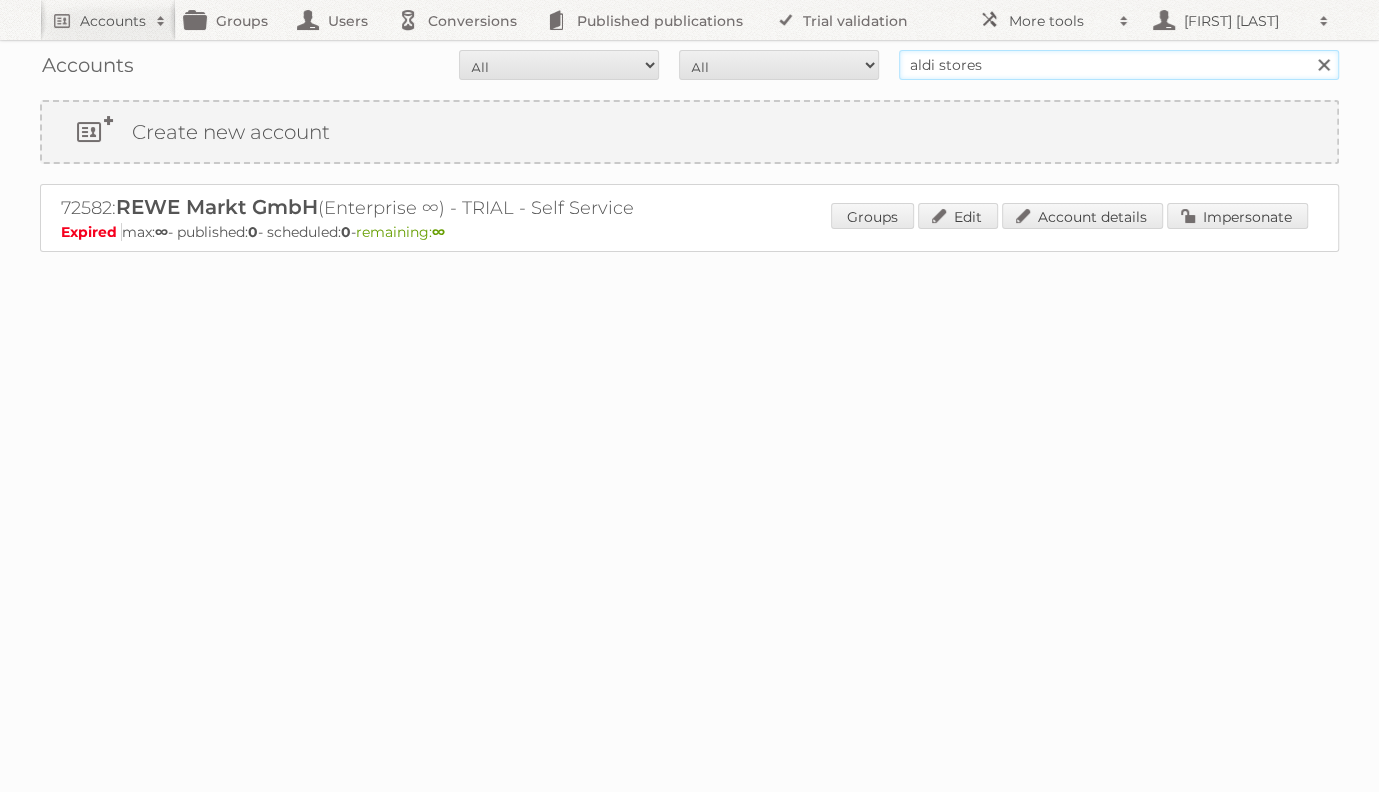 type on "aldi stores" 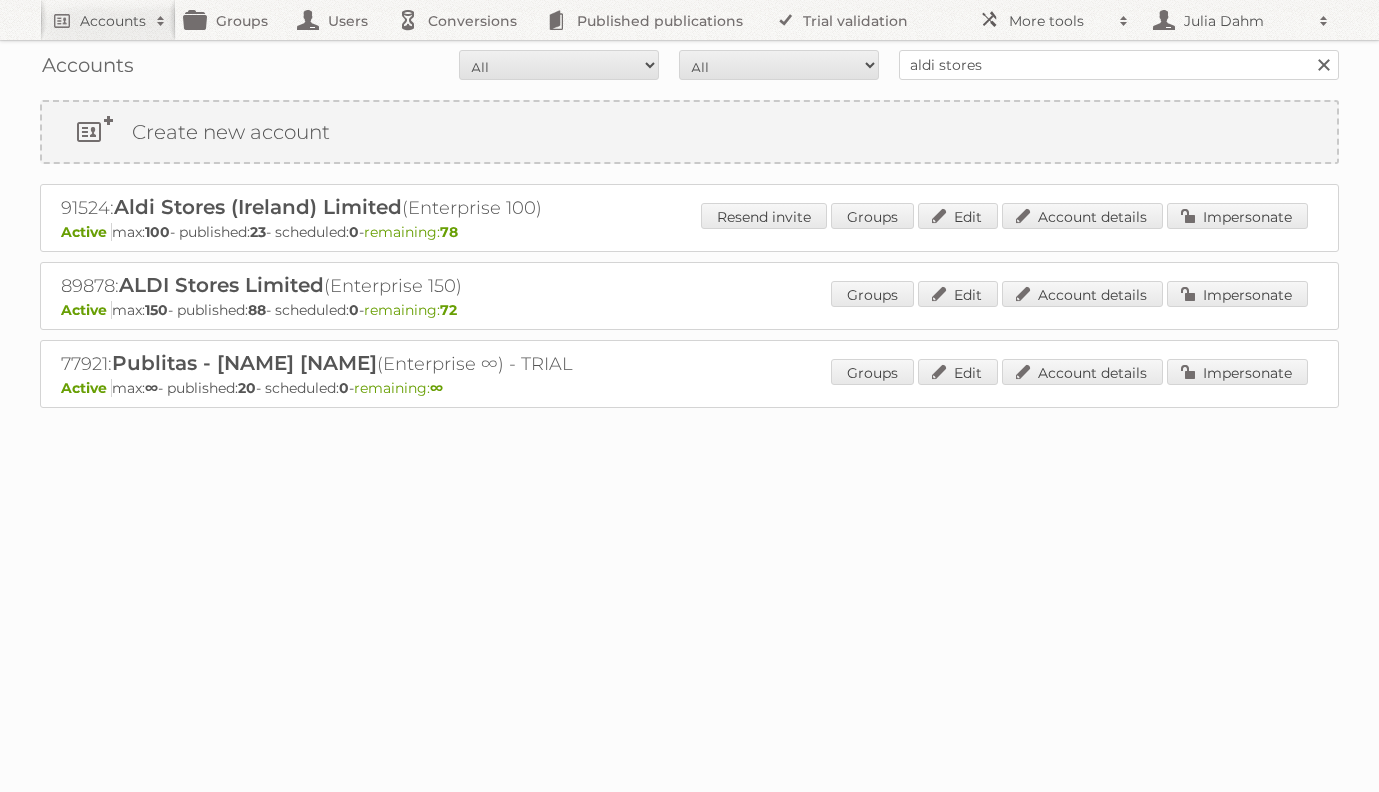 scroll, scrollTop: 0, scrollLeft: 0, axis: both 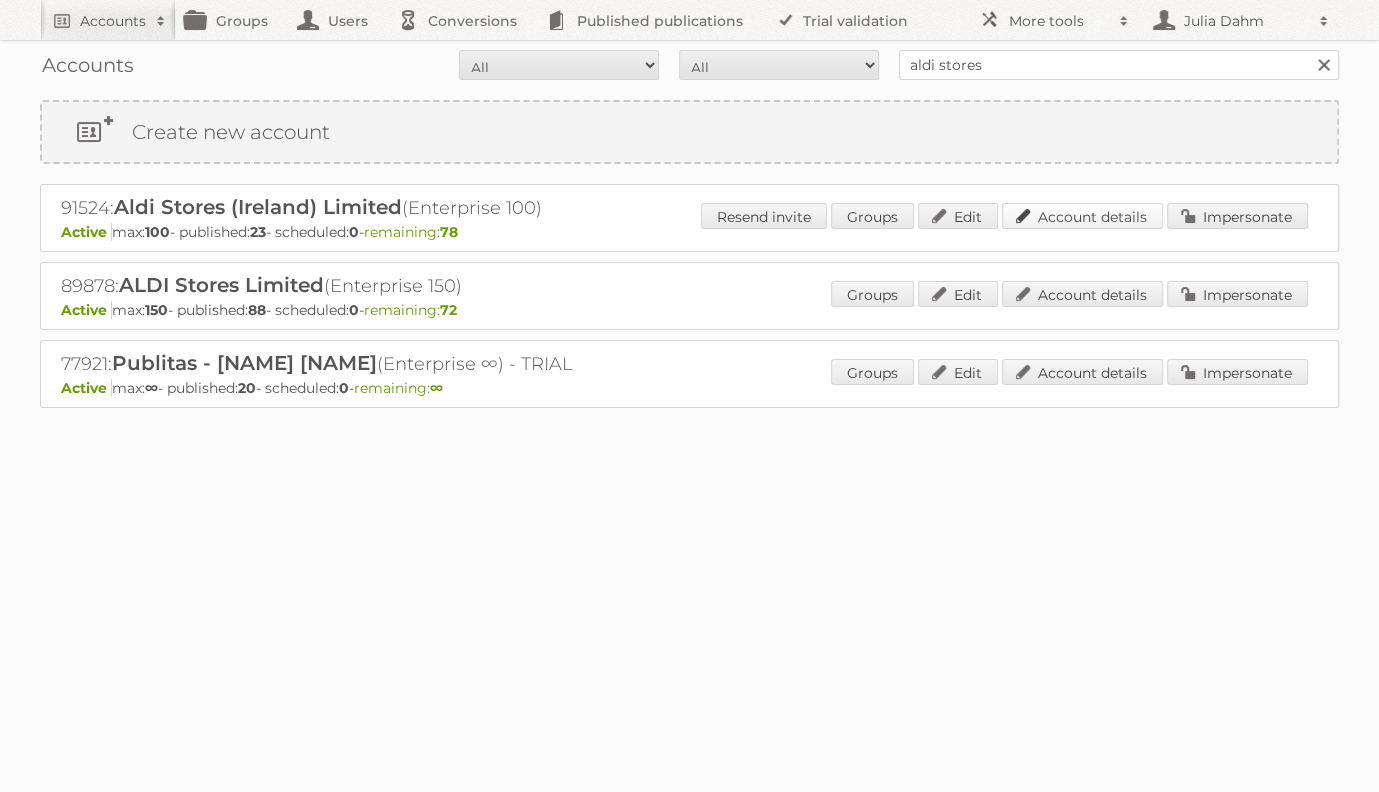 click on "Account details" at bounding box center (1082, 216) 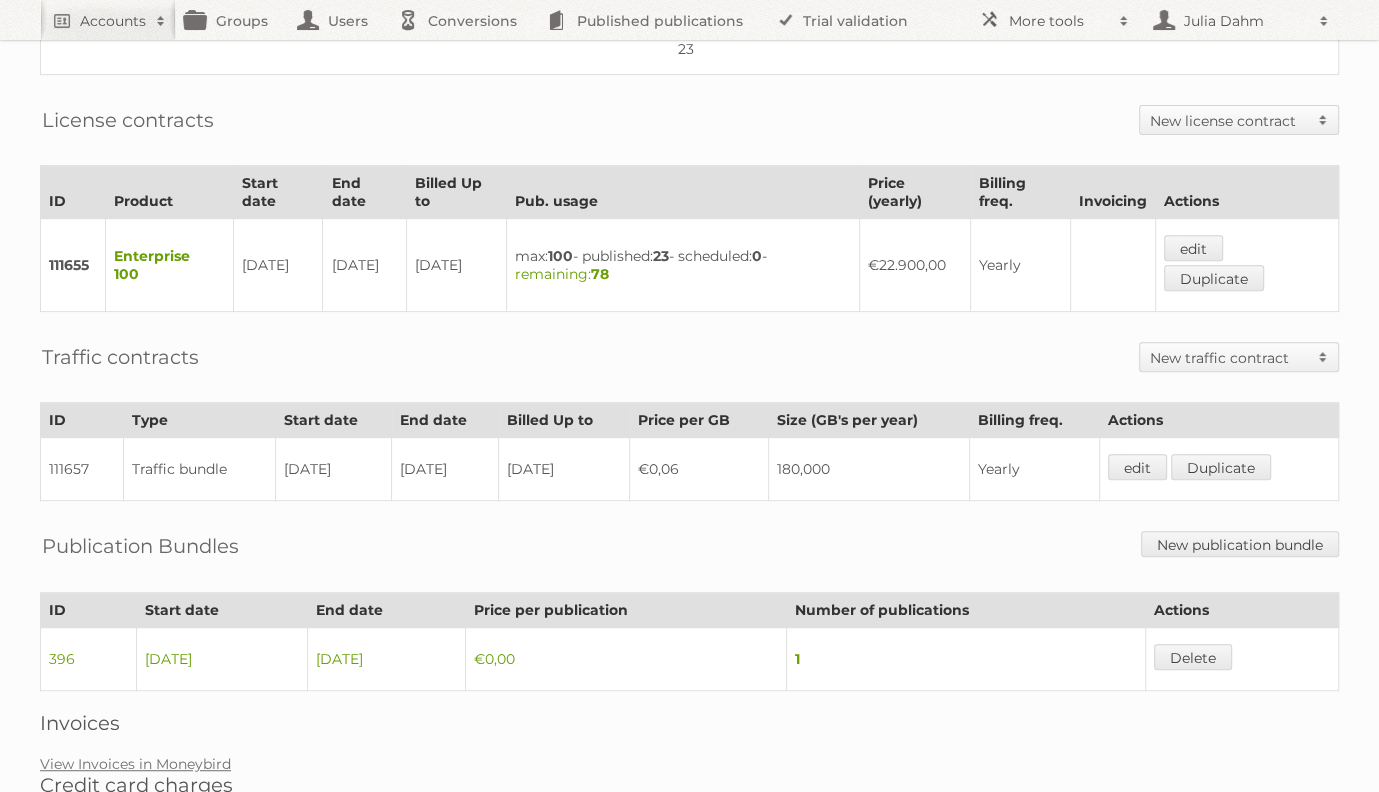scroll, scrollTop: 493, scrollLeft: 0, axis: vertical 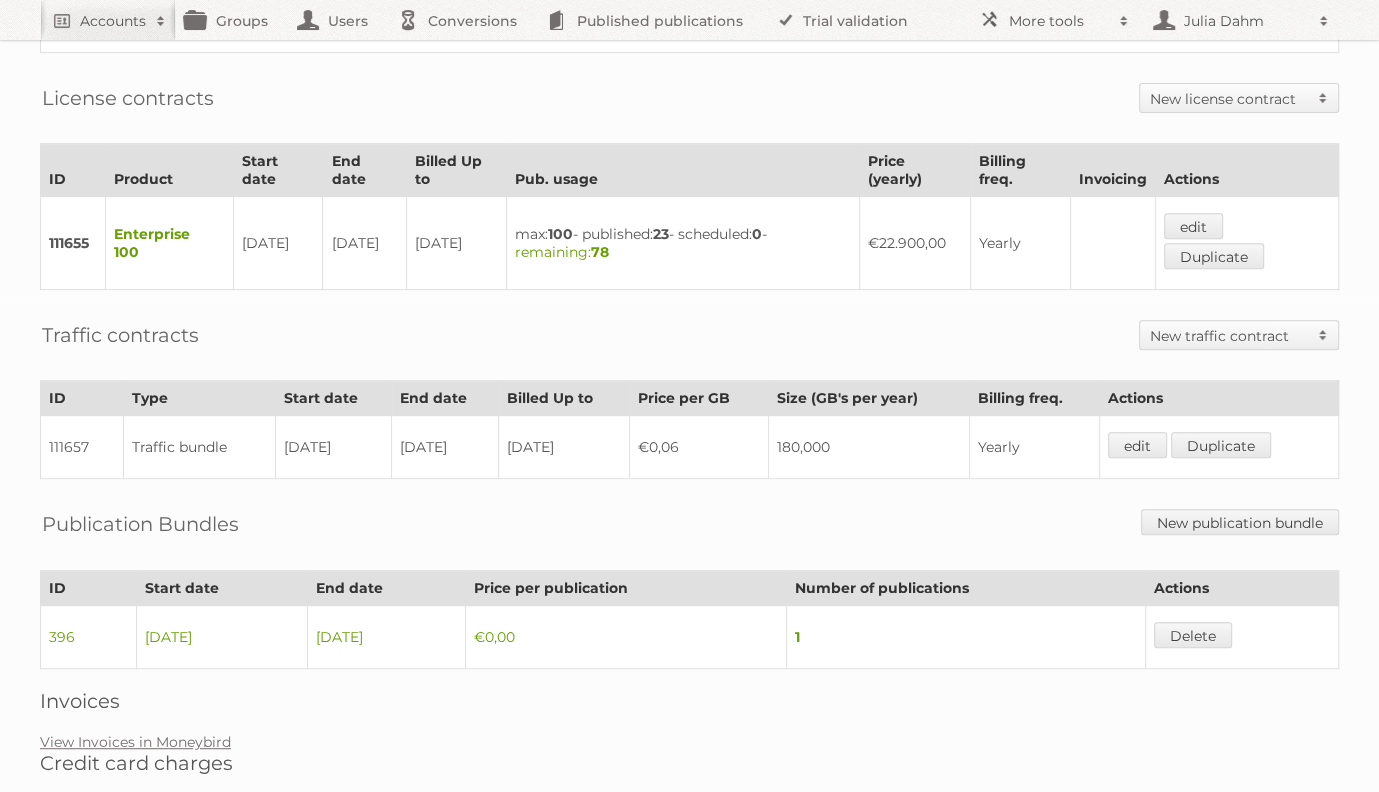 click on "180,000" at bounding box center (868, 447) 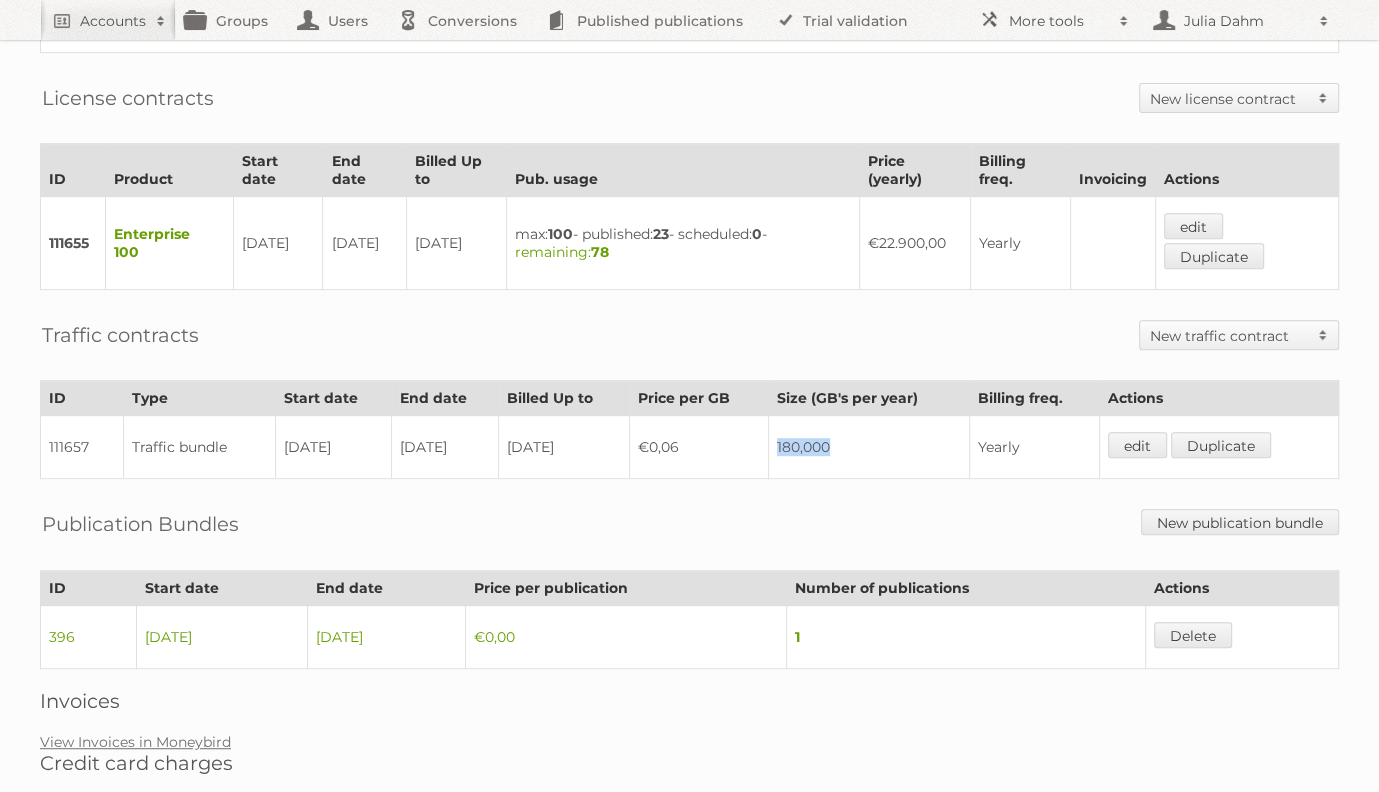 click on "180,000" at bounding box center [868, 447] 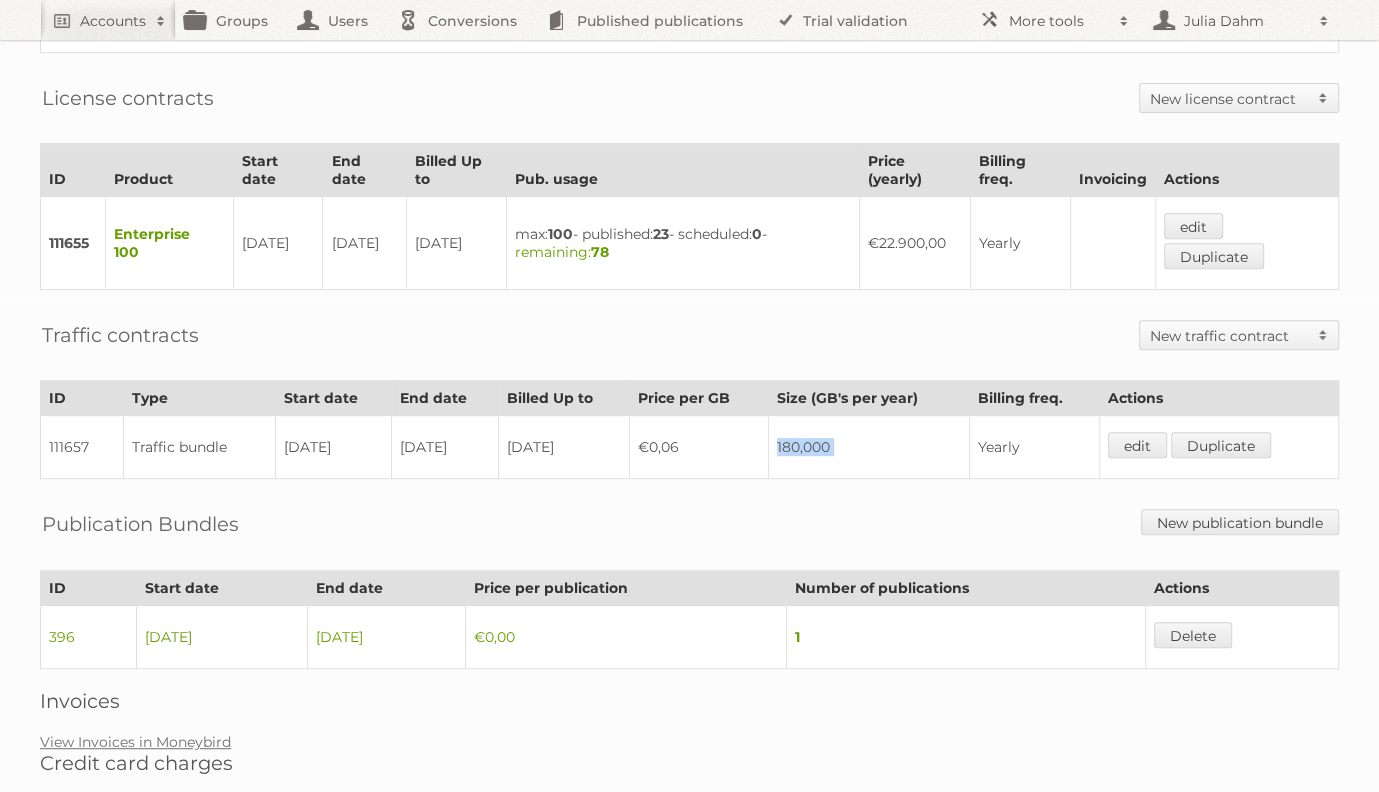 click on "180,000" at bounding box center [868, 447] 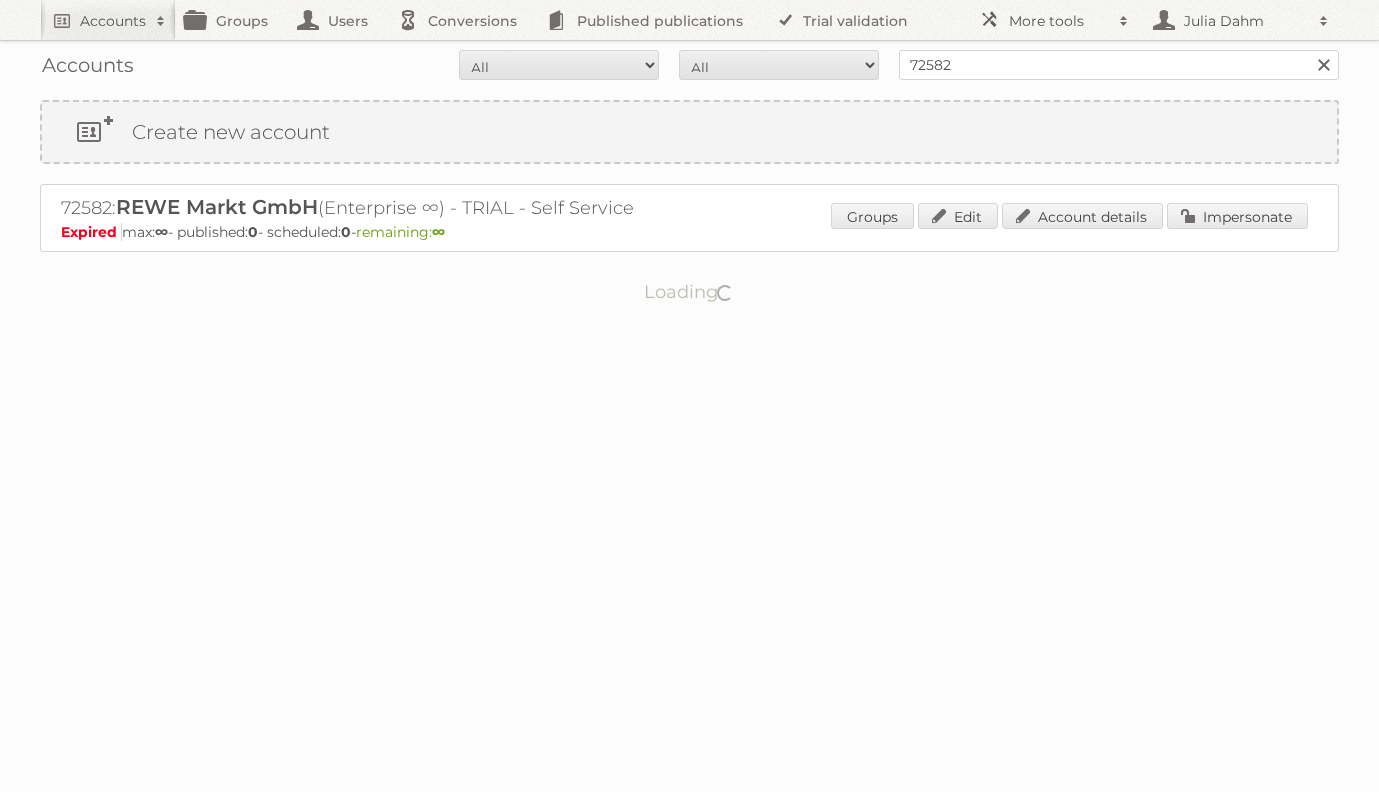scroll, scrollTop: 0, scrollLeft: 0, axis: both 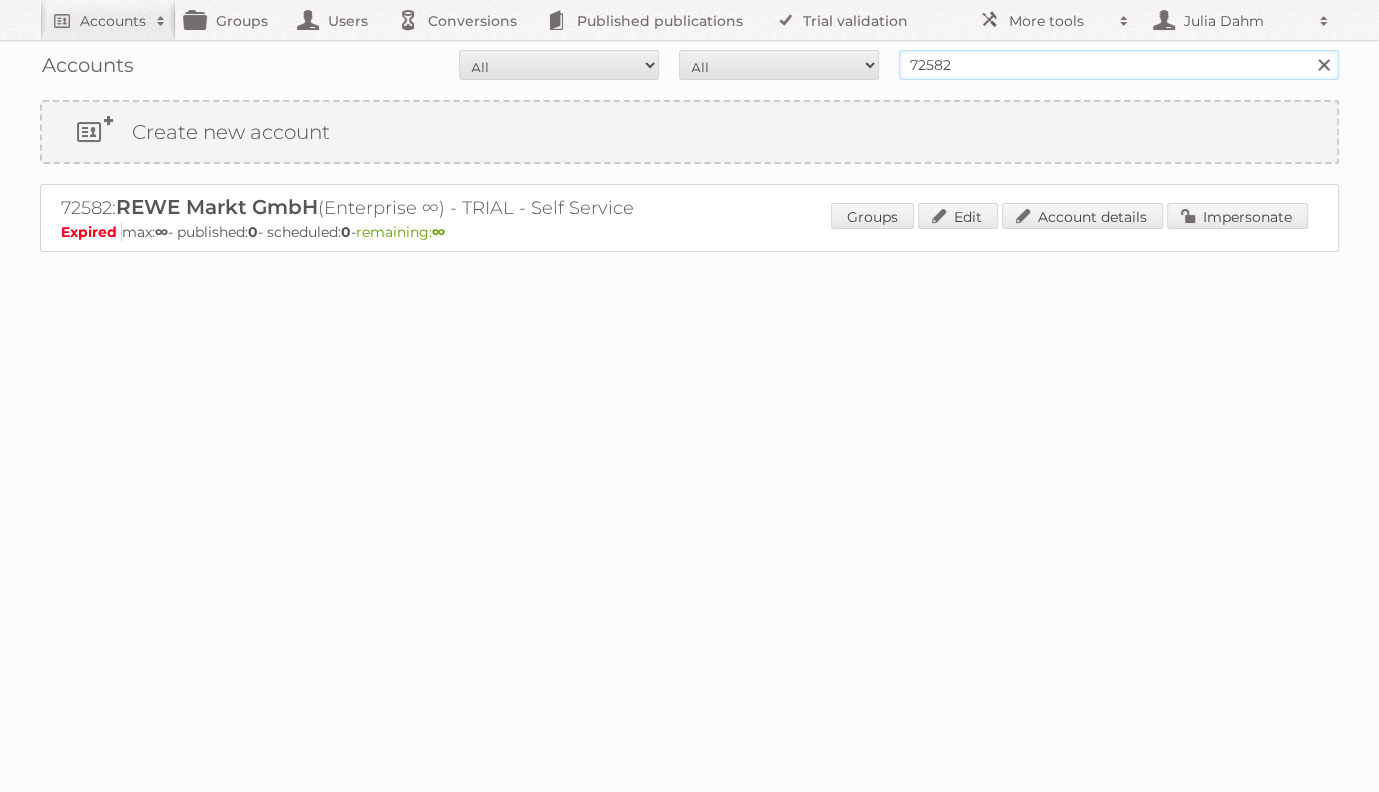 click on "72582" at bounding box center (1119, 65) 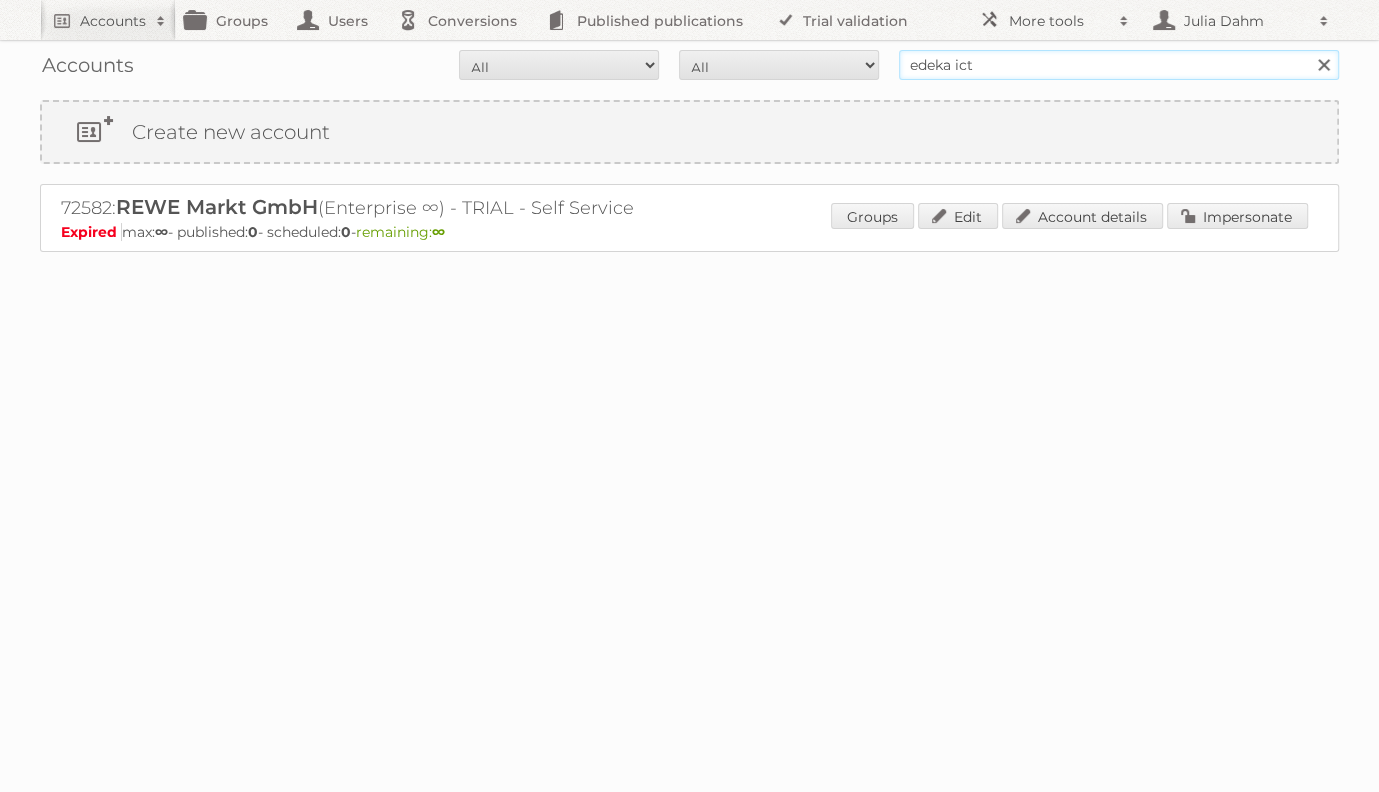 type on "edeka ict" 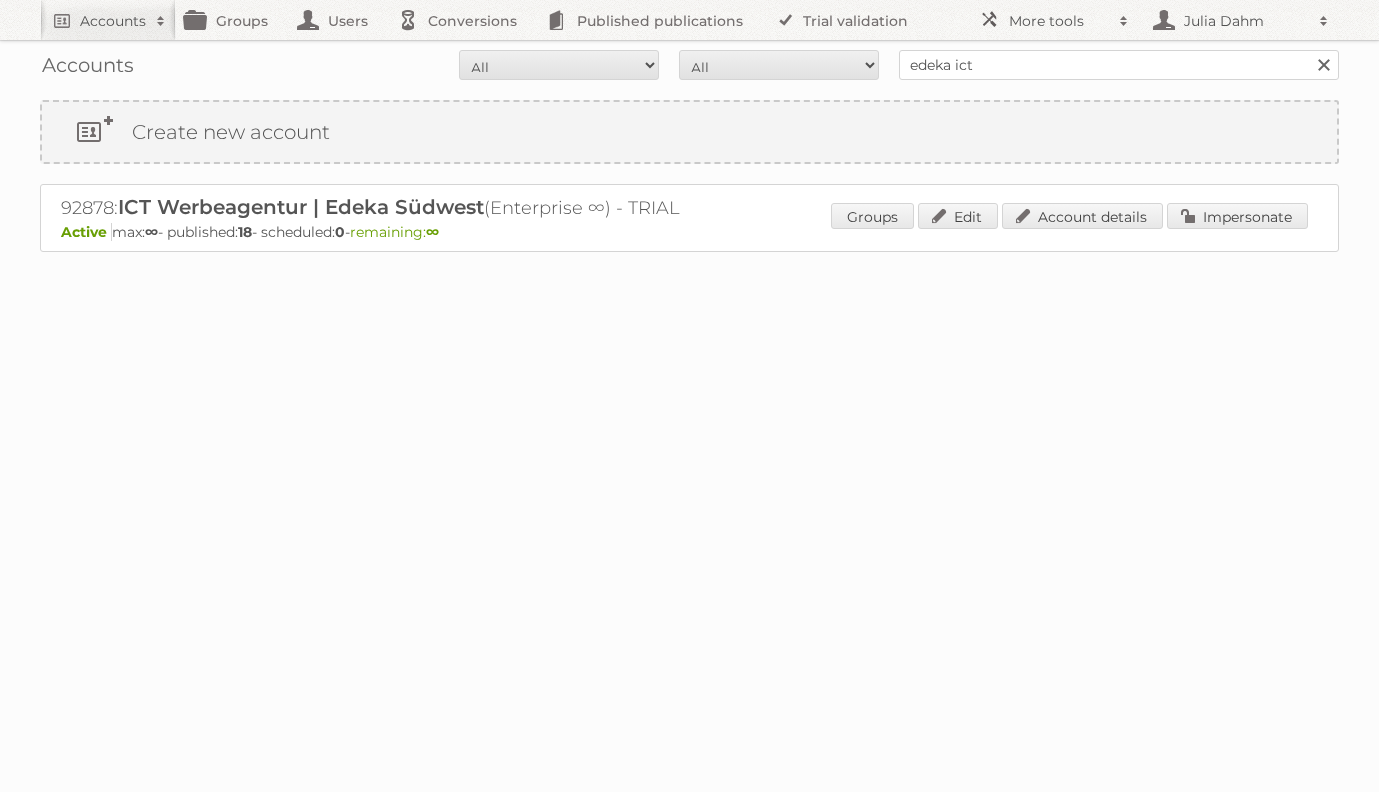 scroll, scrollTop: 0, scrollLeft: 0, axis: both 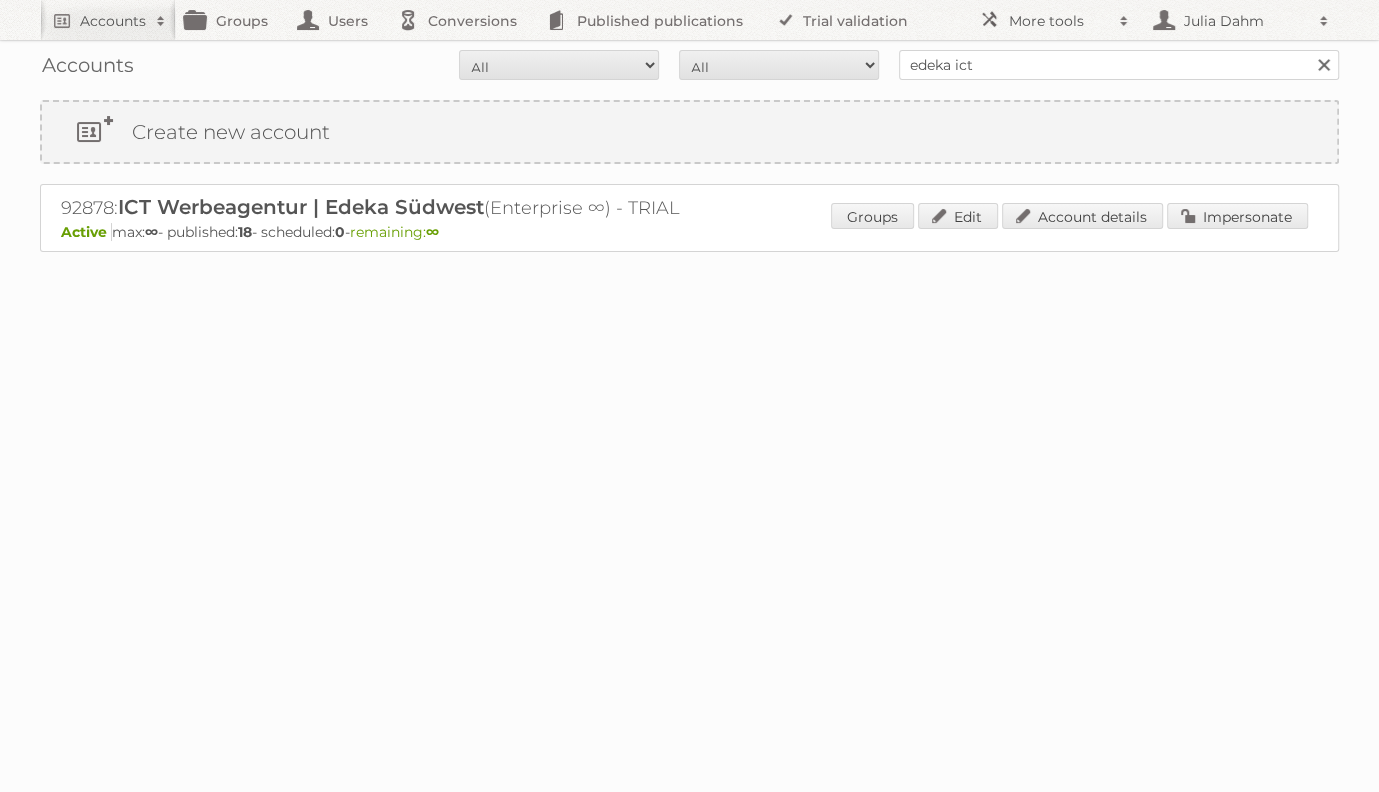 click on "92878:
ICT Werbeagentur | Edeka Südwest
(Enterprise  ∞) - TRIAL
Active
max:  ∞  - published:  18  - scheduled:  0  -  remaining:  ∞
Groups
Edit
Account details
Impersonate" at bounding box center (689, 218) 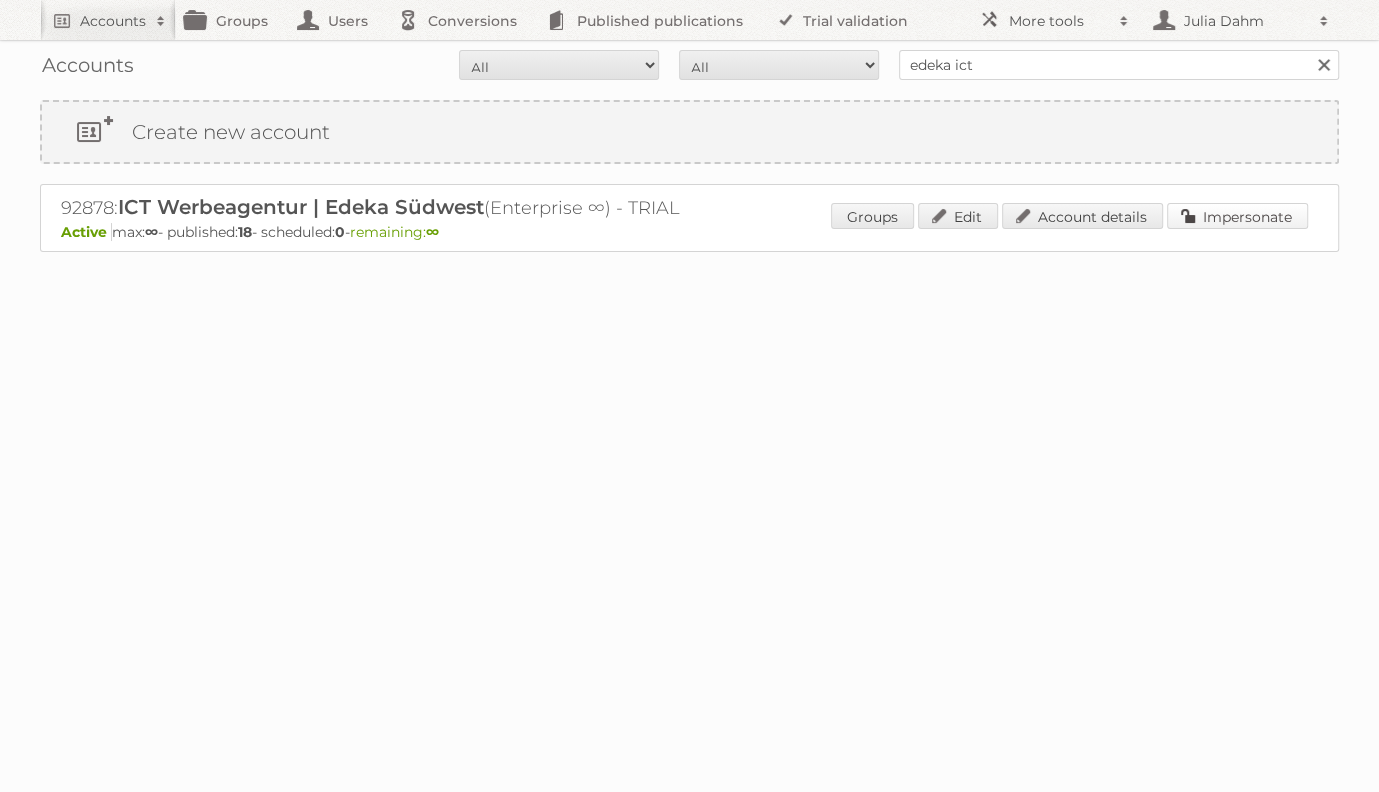 click on "Impersonate" at bounding box center [1237, 216] 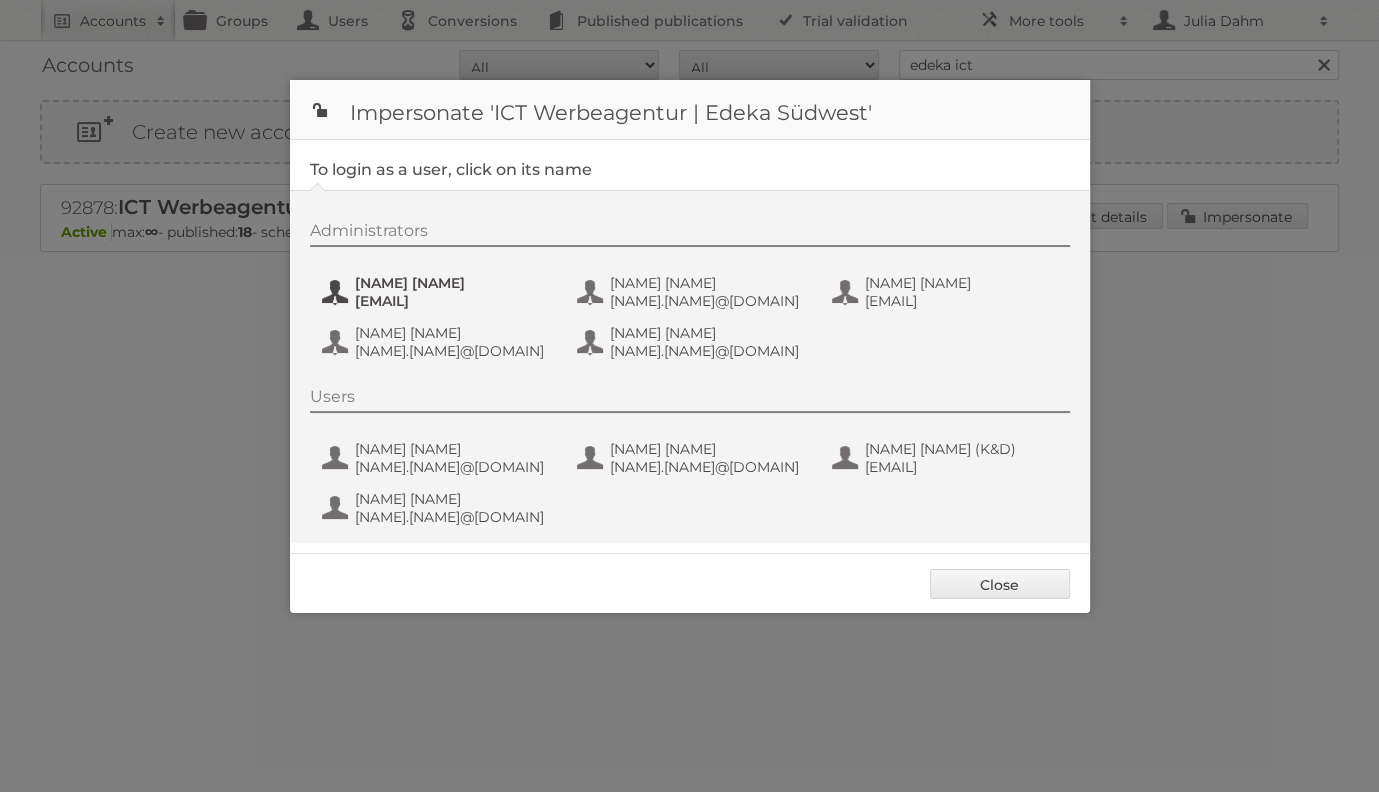 click on "[EMAIL]" at bounding box center [452, 301] 